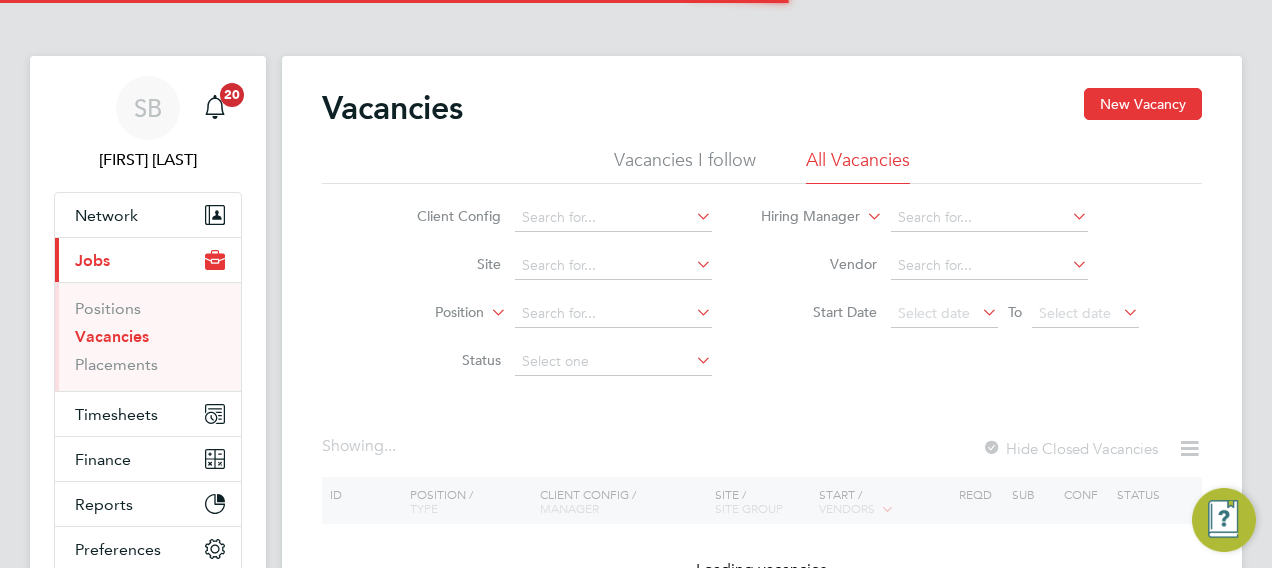 scroll, scrollTop: 0, scrollLeft: 0, axis: both 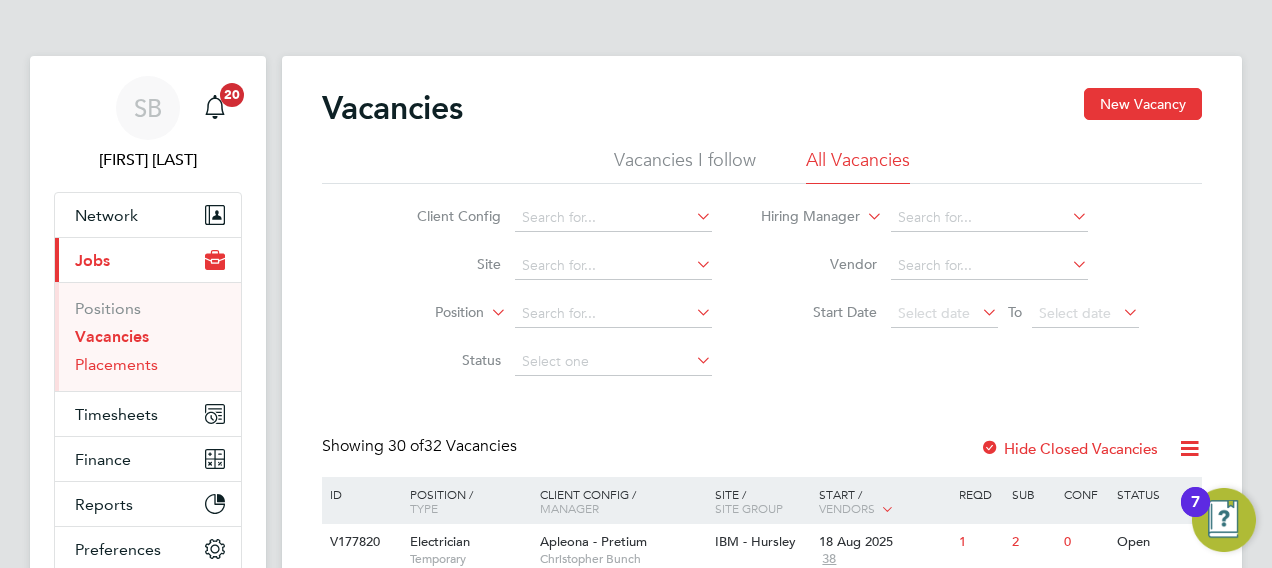 click on "Placements" at bounding box center [116, 364] 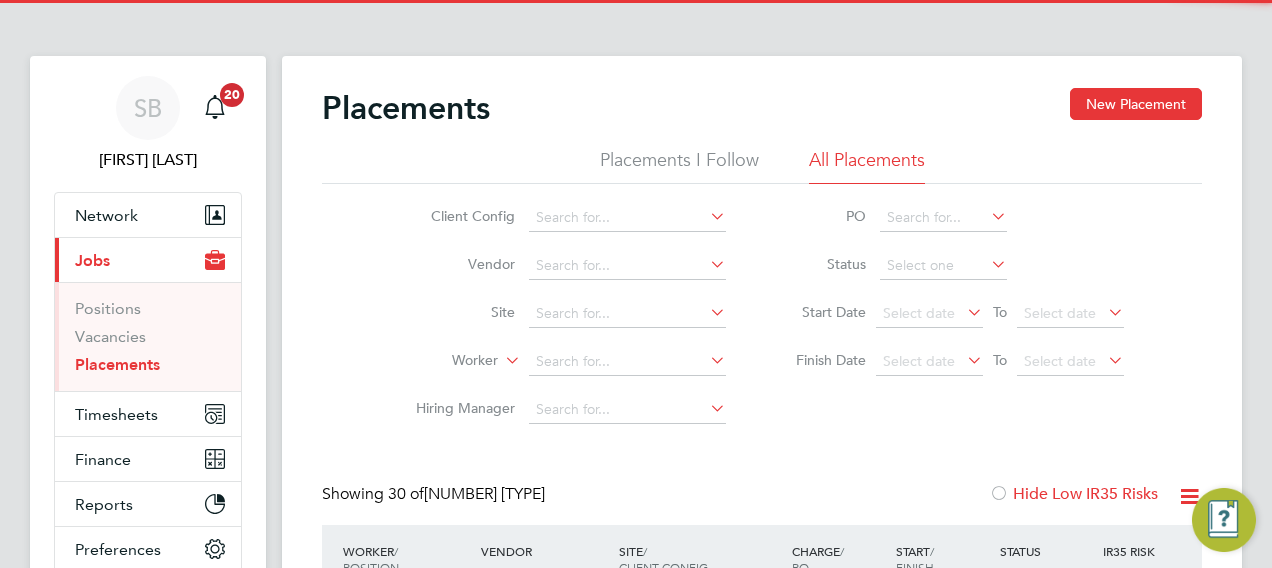 scroll, scrollTop: 10, scrollLeft: 10, axis: both 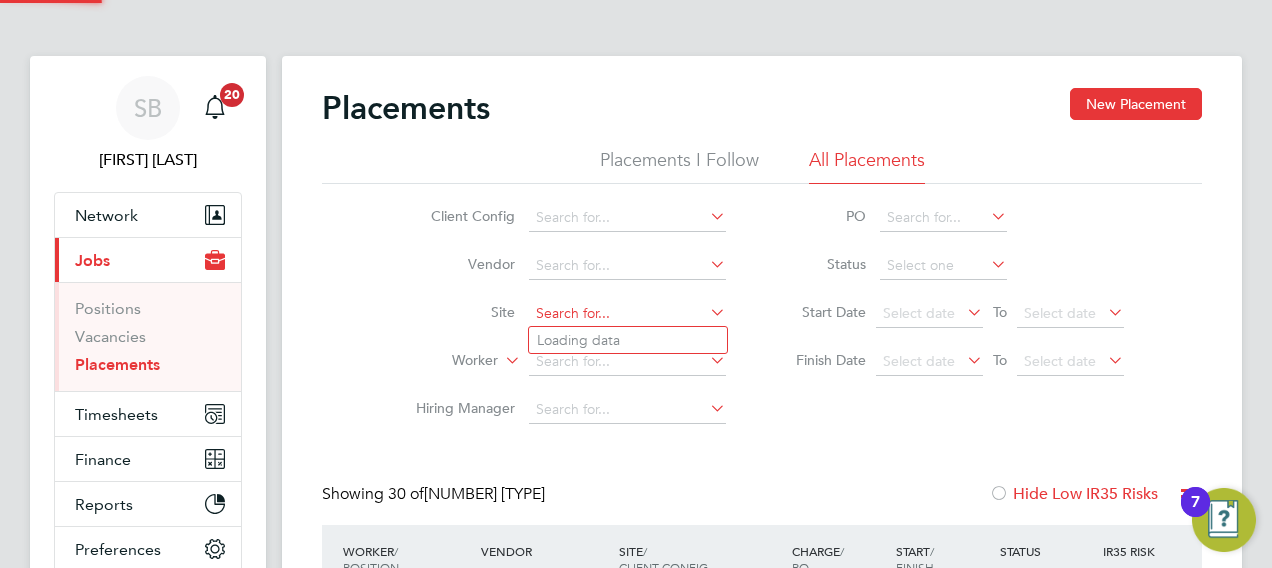 click 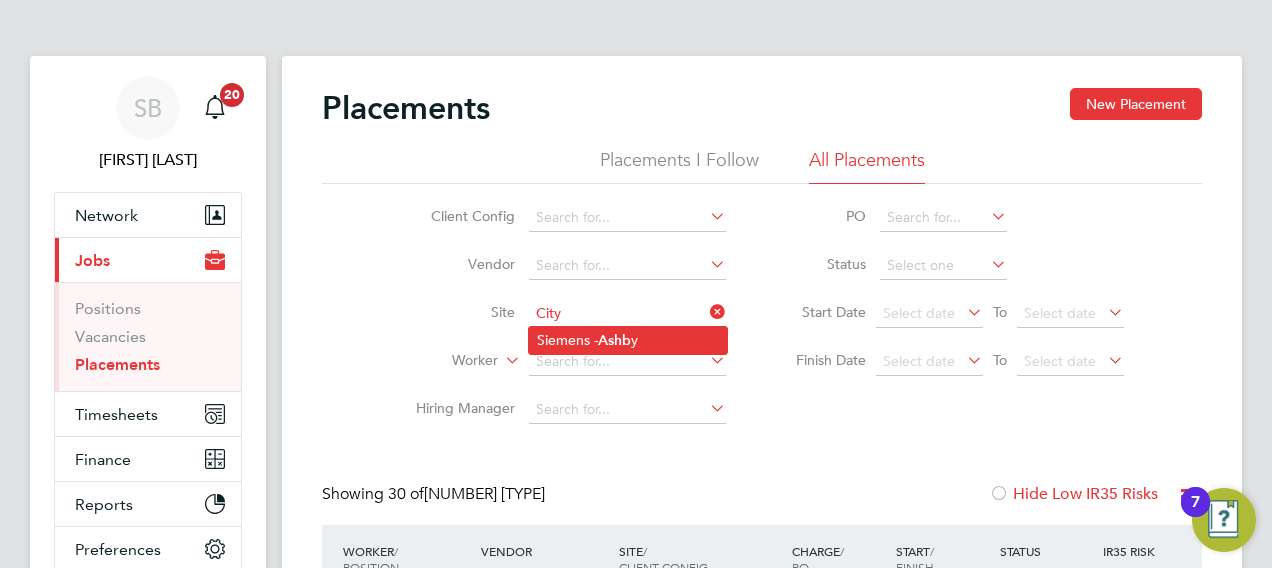click on "[COMPANY] -  [CITY]" 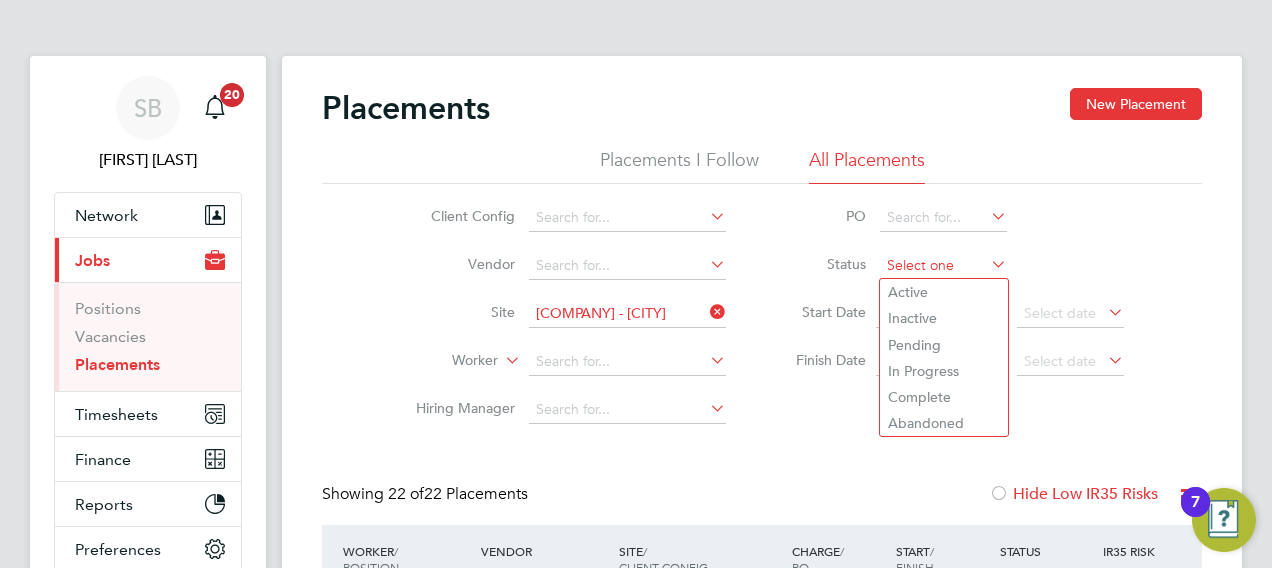 click 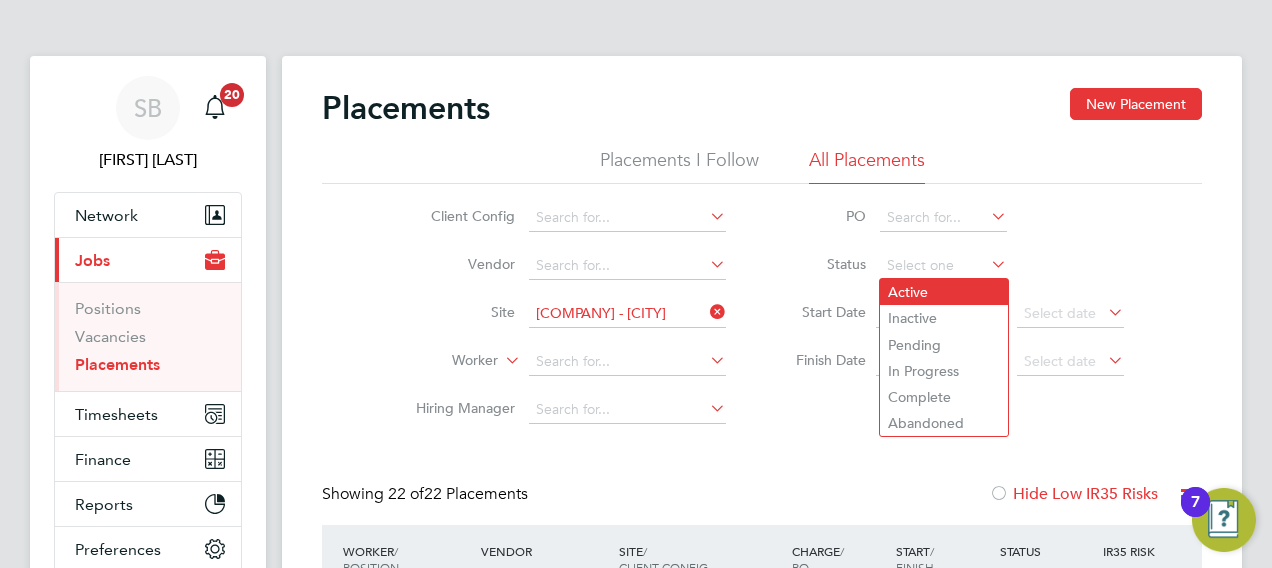 click on "Active" 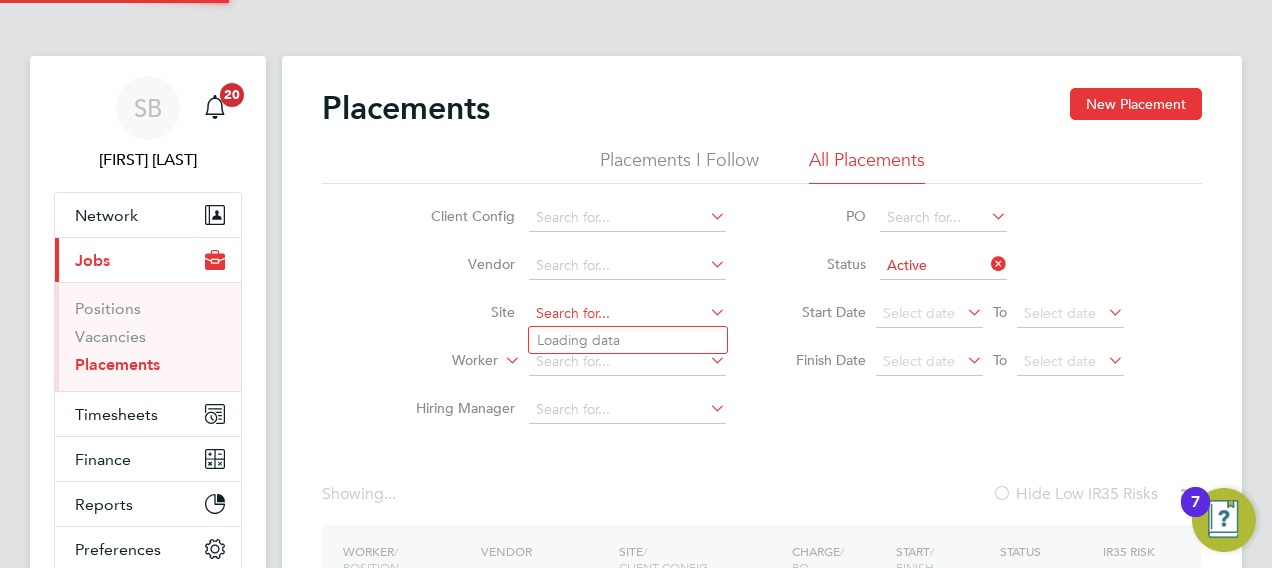 click 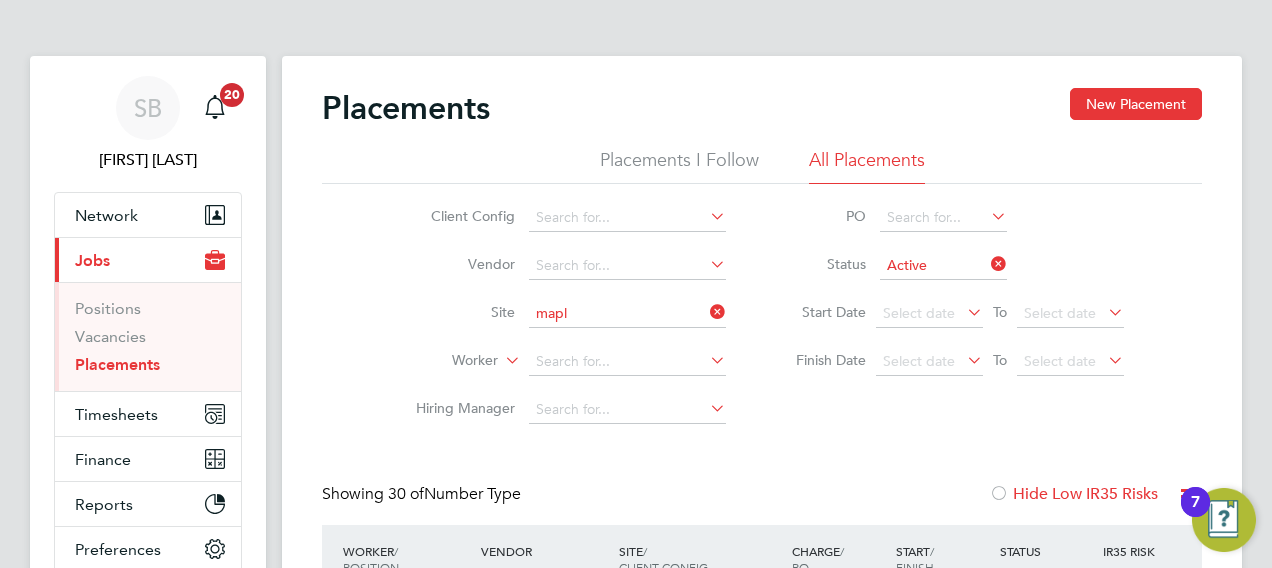 click on "Siemens Birmingham" 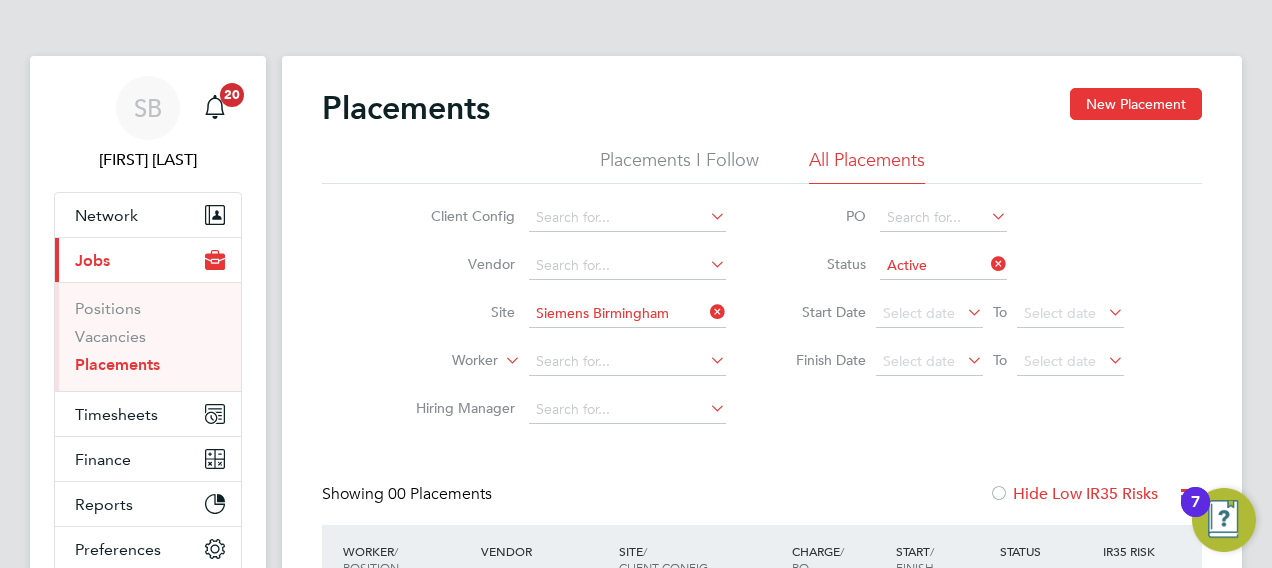 click on "Site   [COMPANY] [CITY]" 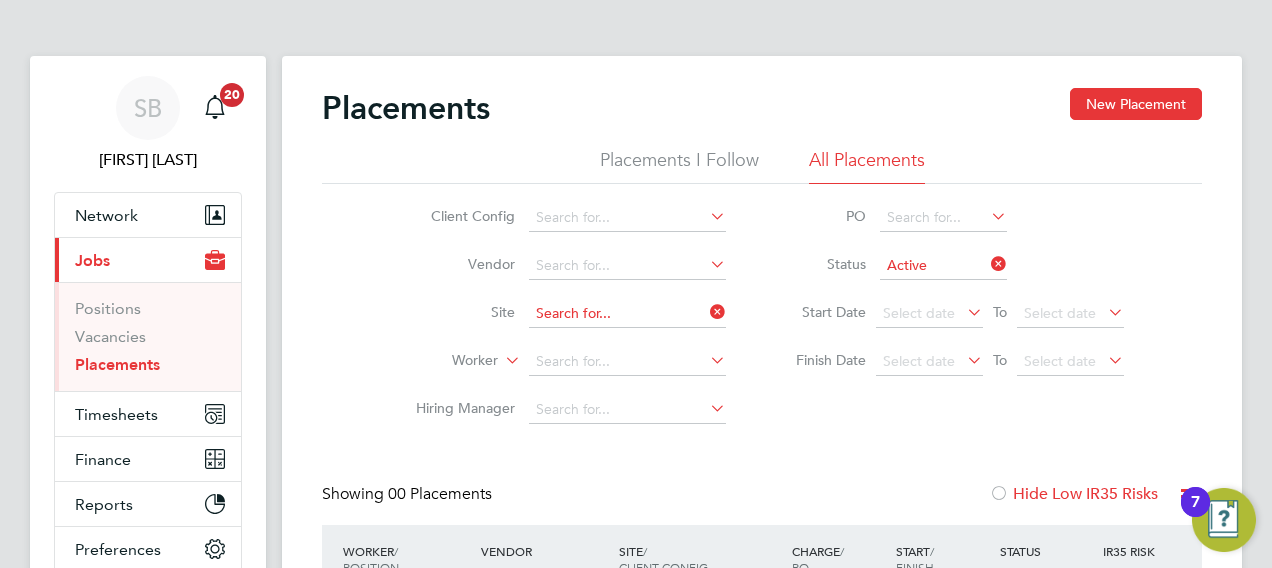 click 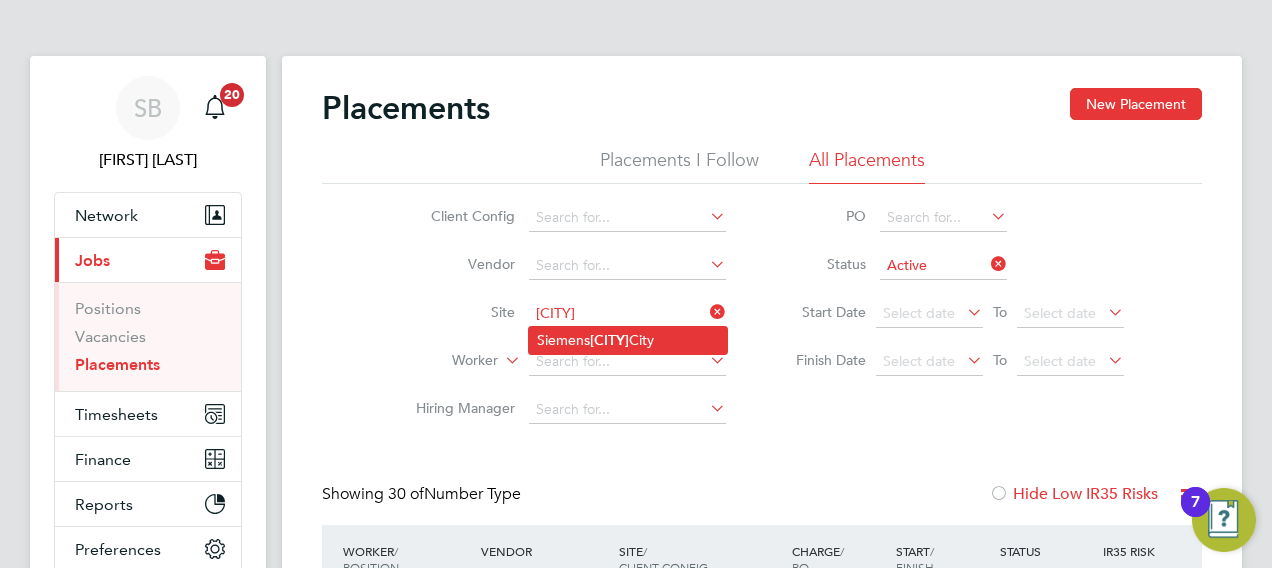 click on "[CITY]" 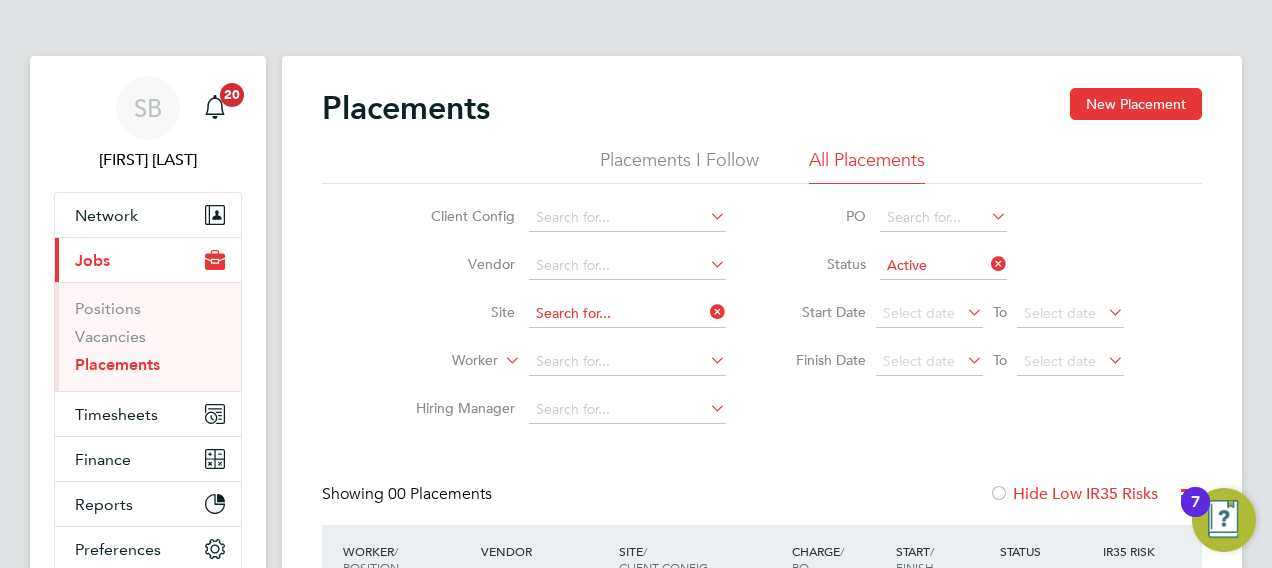click 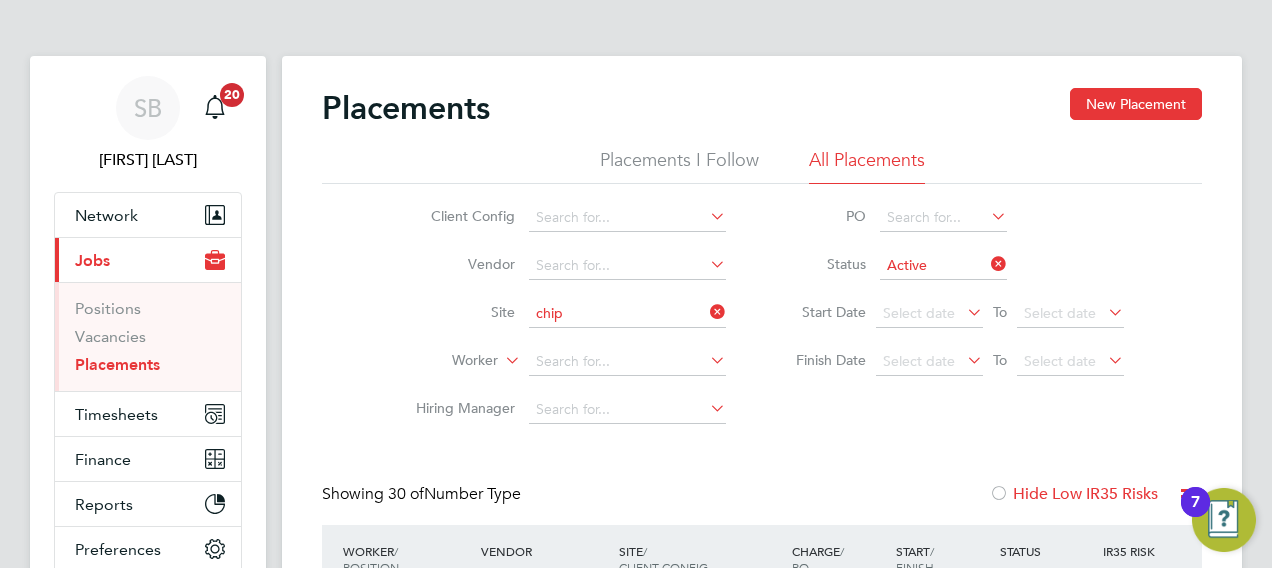 click on "[COMPANY] -  [CITY]" 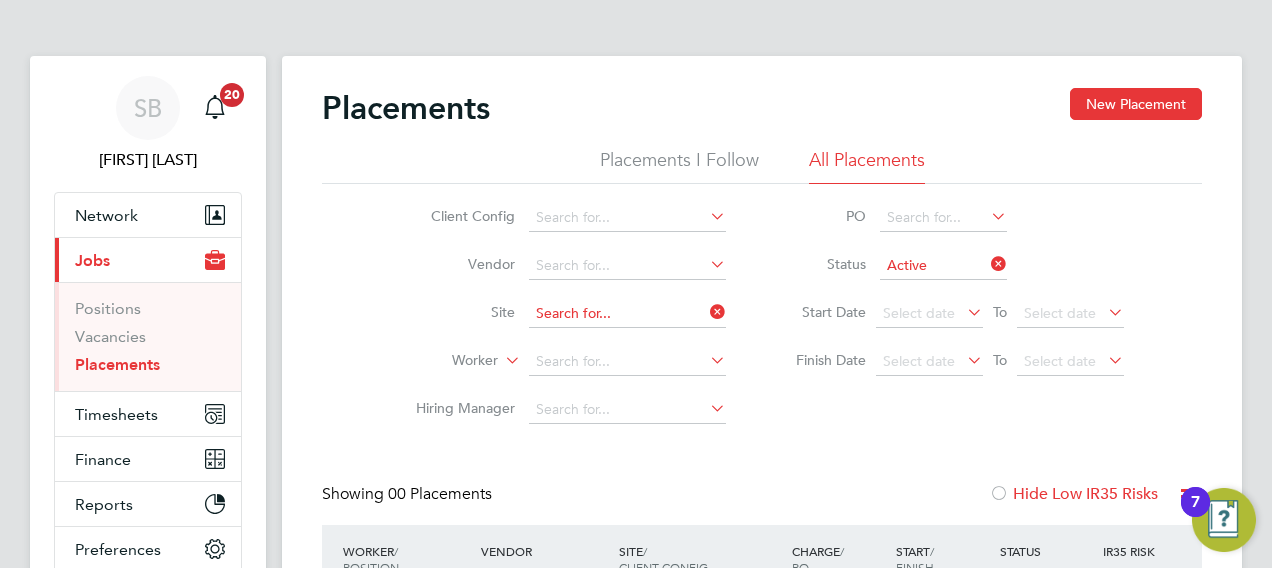 click 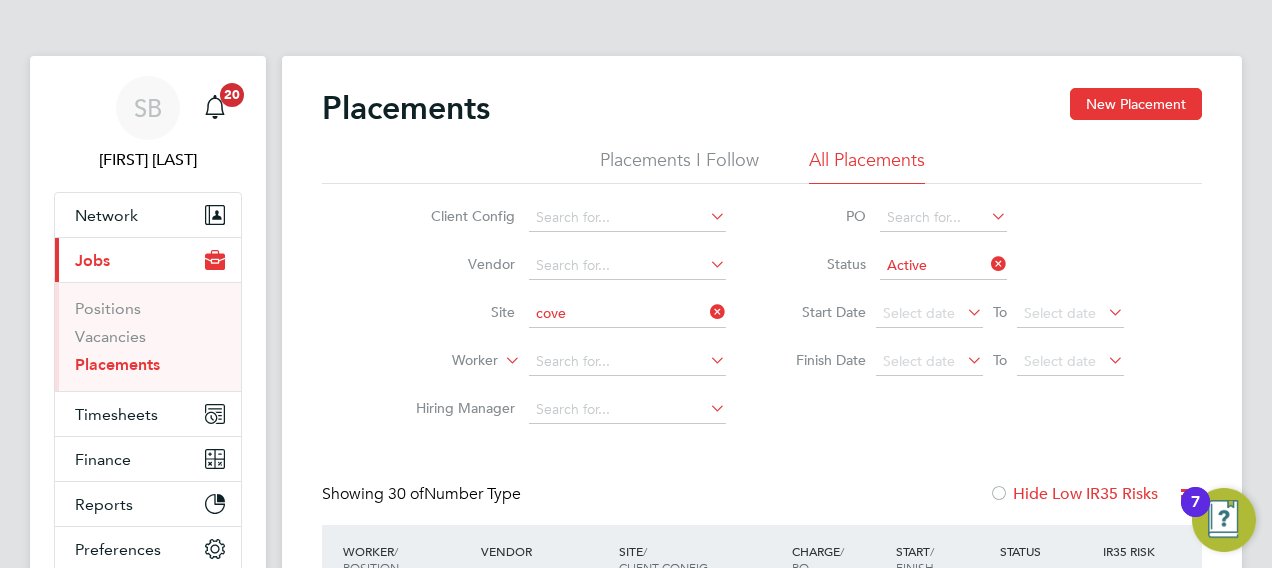 click on "[COMPANY] -  [CITY]" 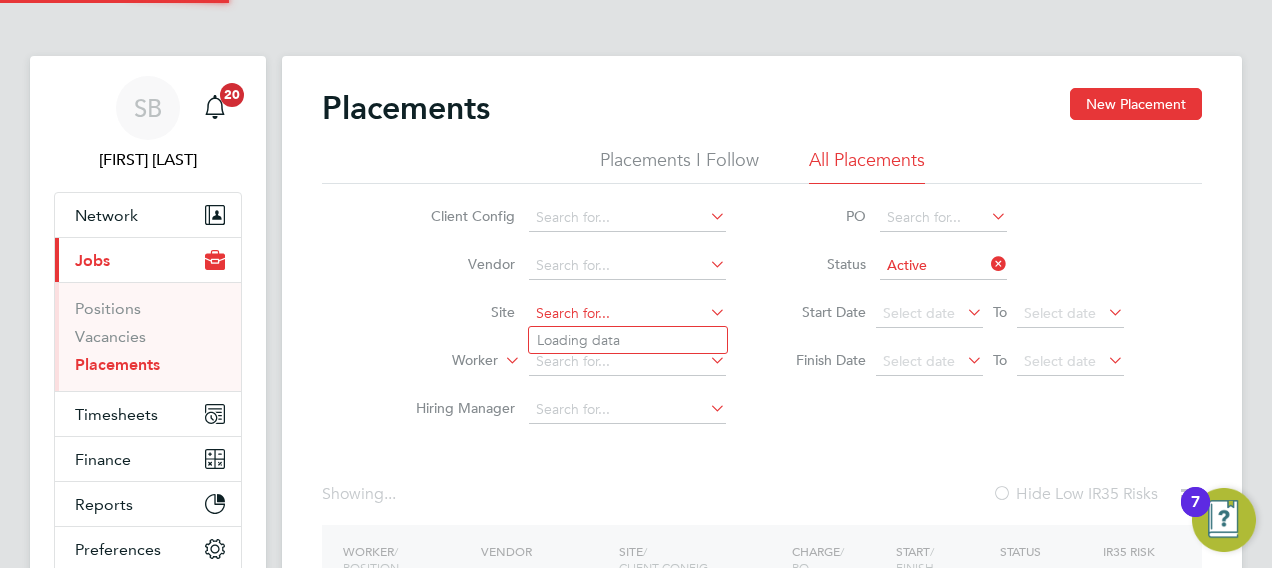 click 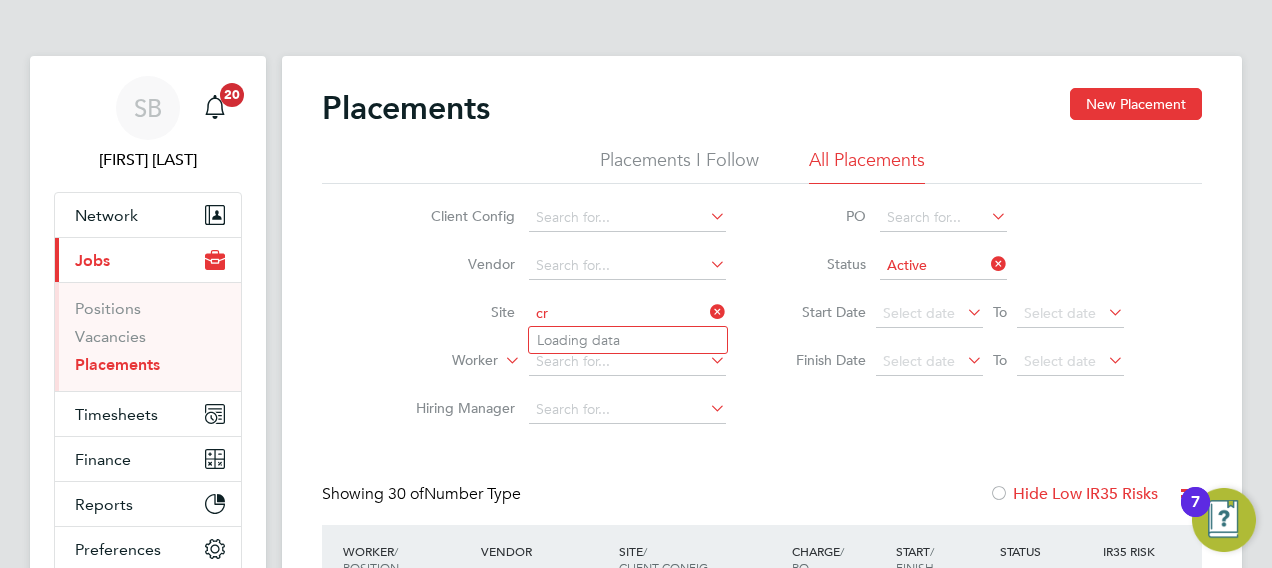 type on "c" 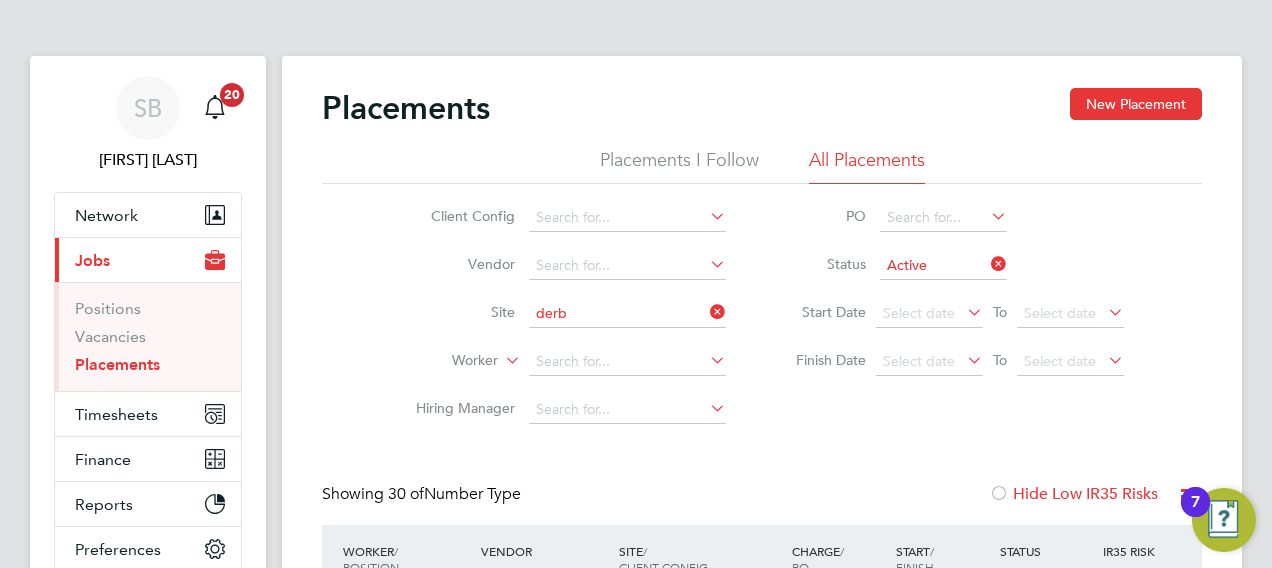 click on "Derb" 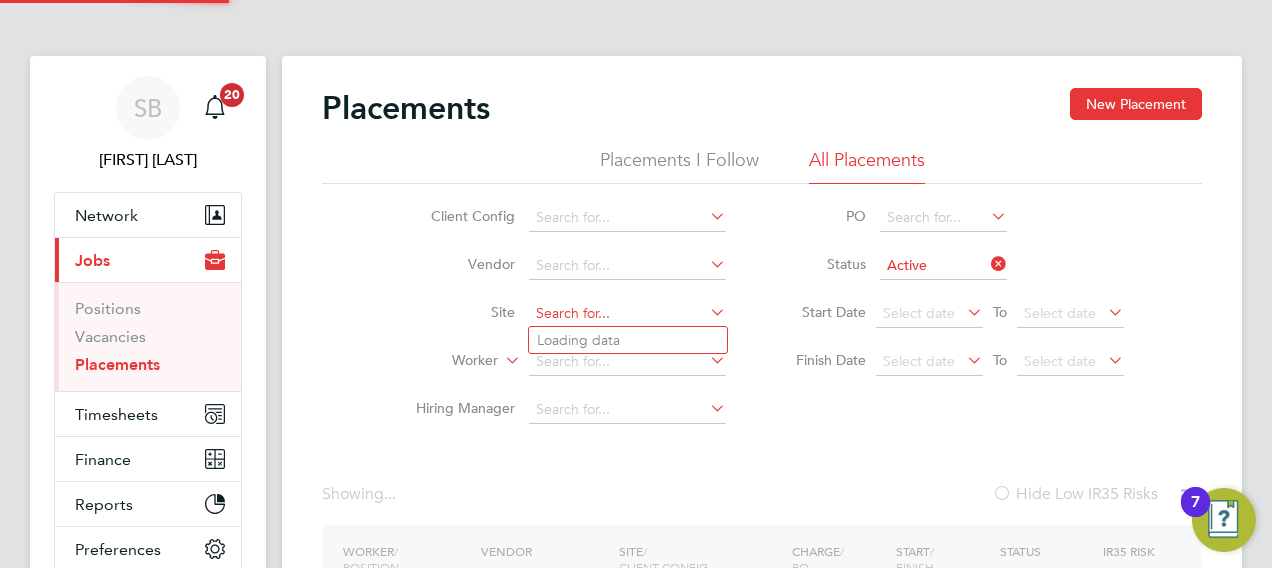 click 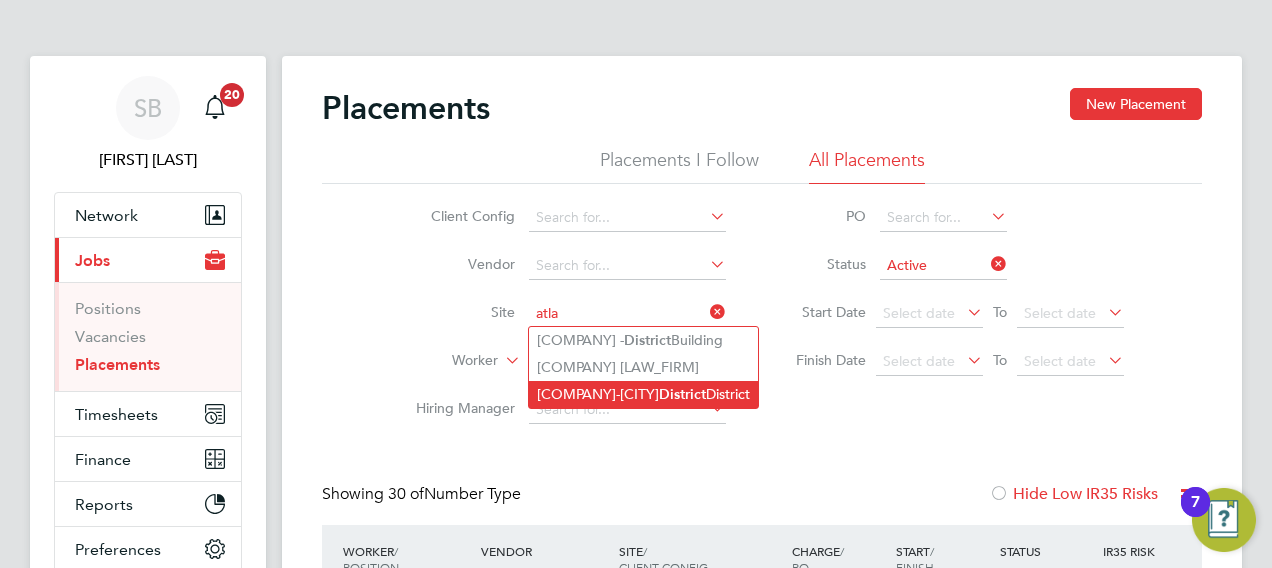 click on "[COMPANY]-[CITY] [DISTRICT]" 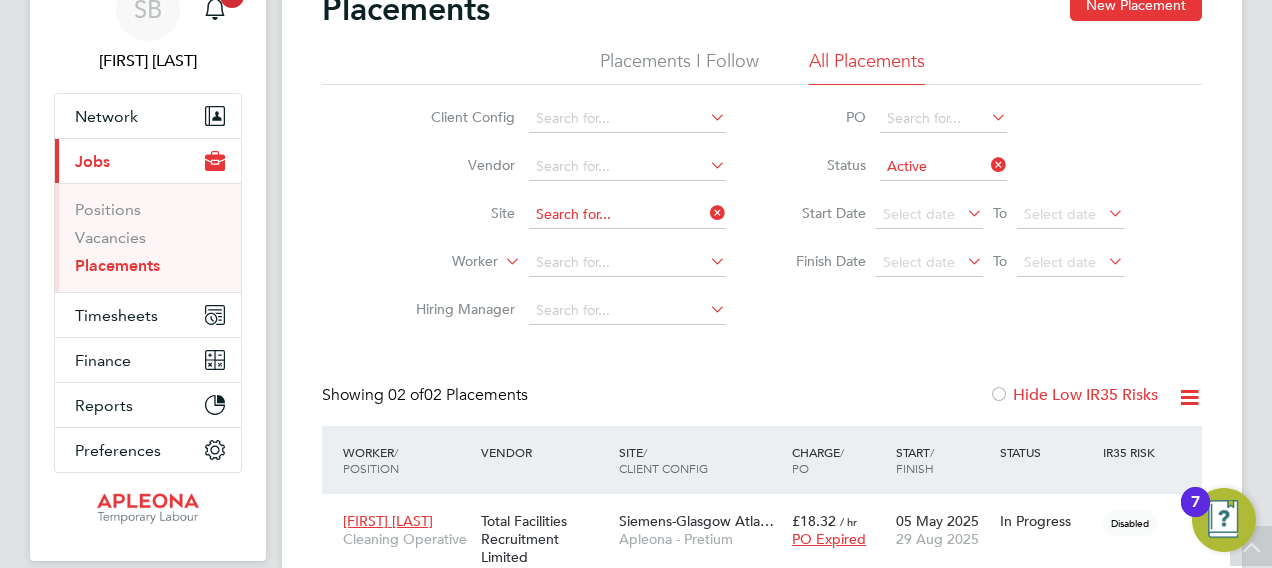 click 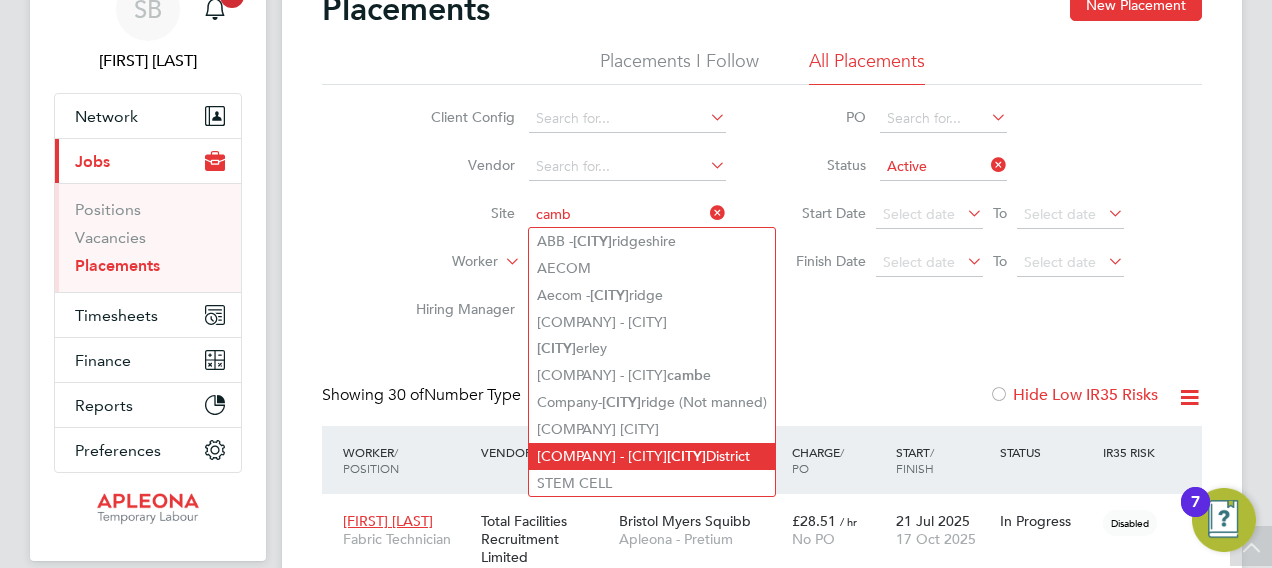 click on "[COMPANY] - [CITY] [DISTRICT]" 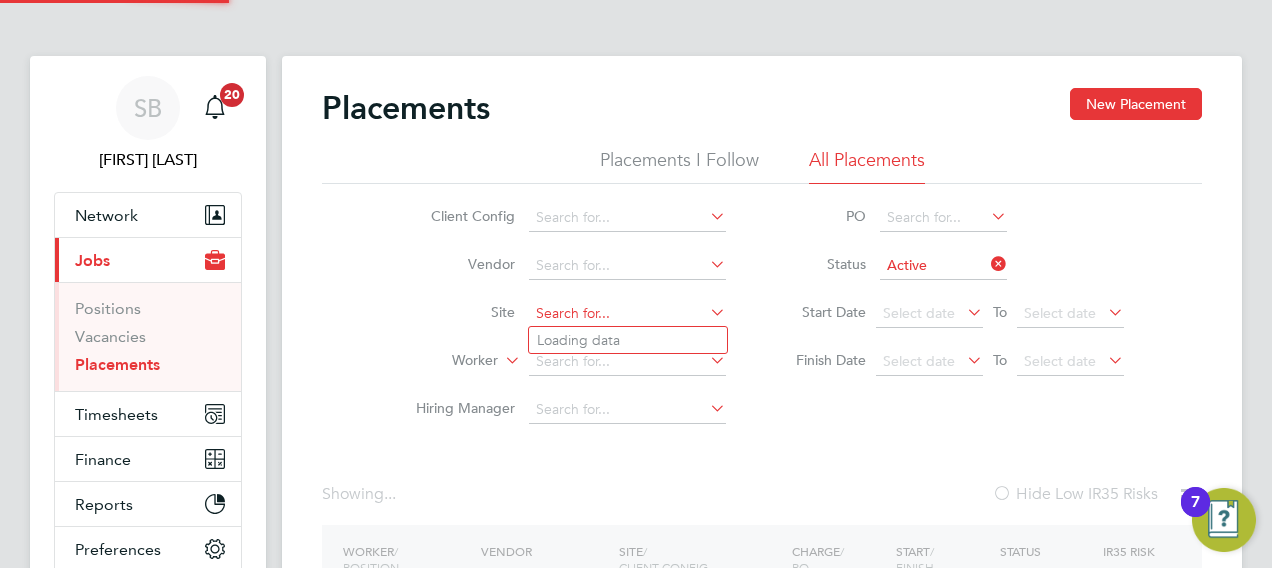 click 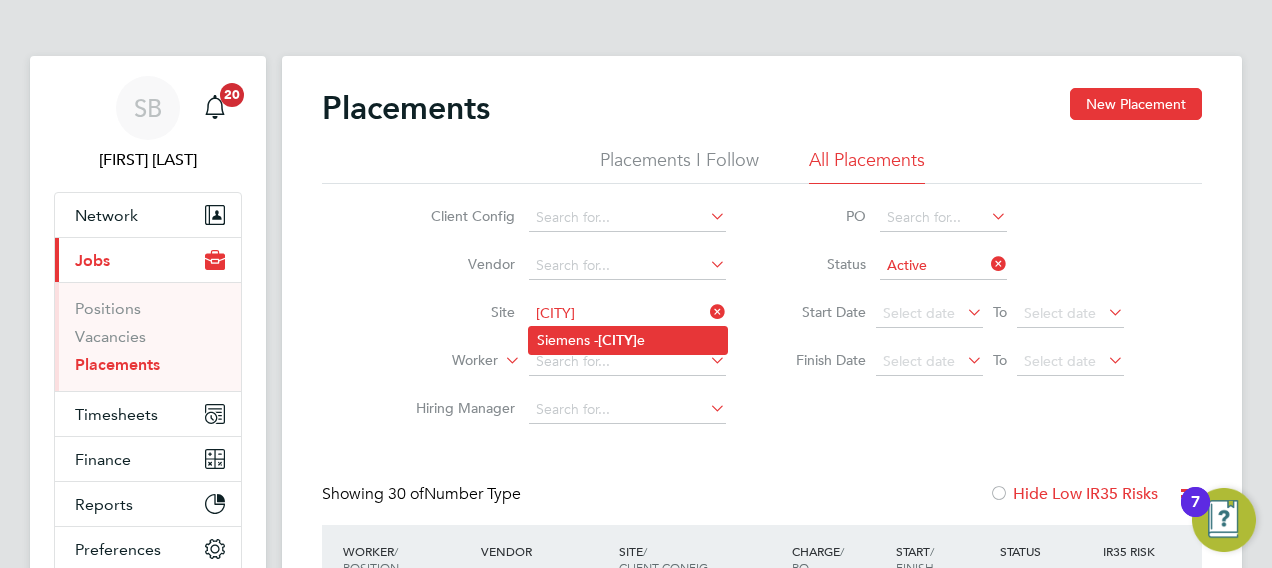click on "Siemens - Gool e" 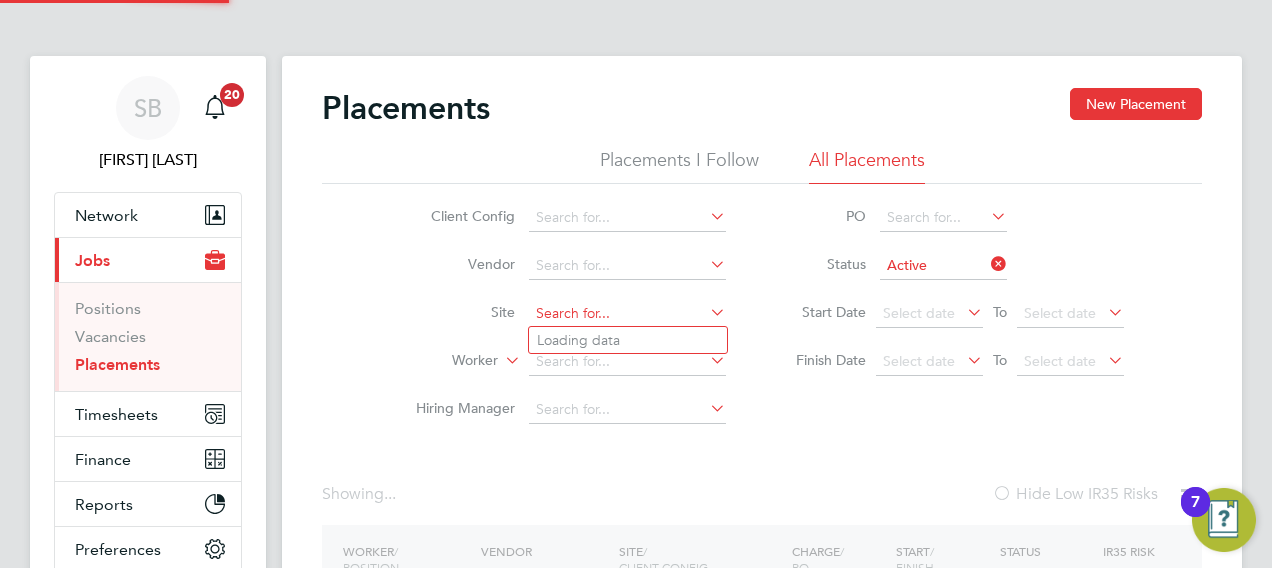 click 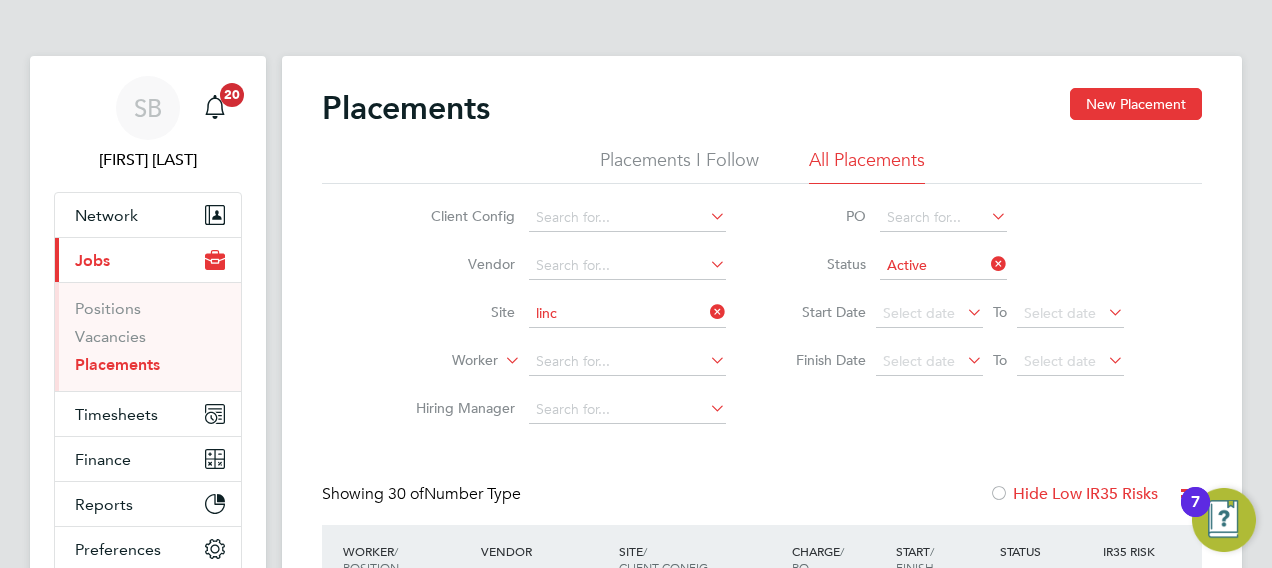 click on "Linc" 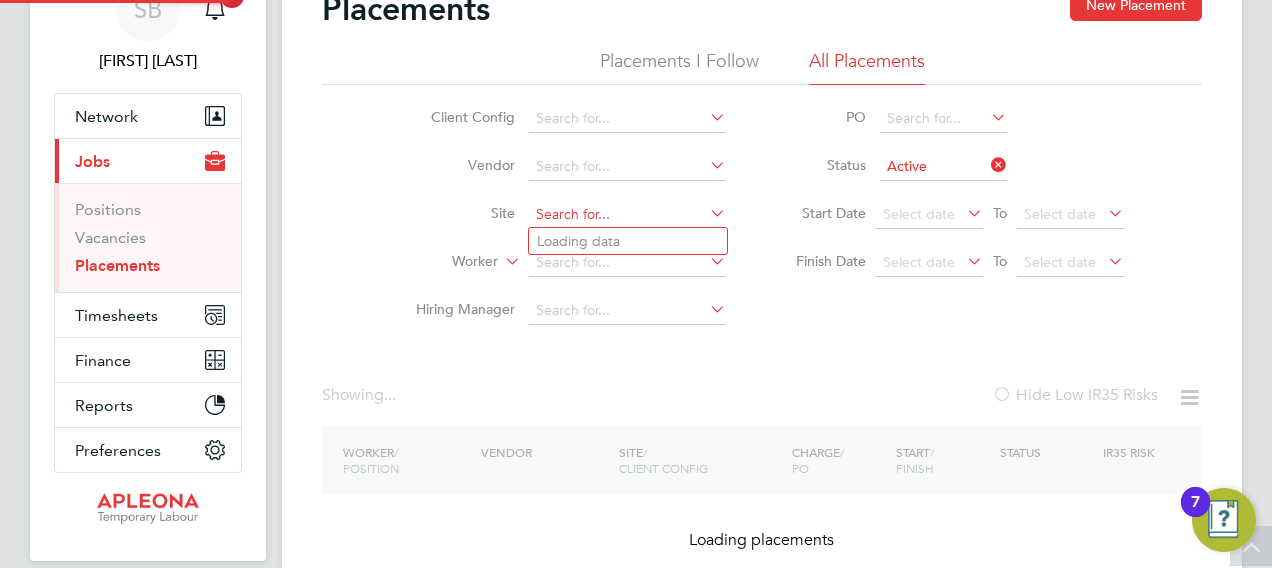 click 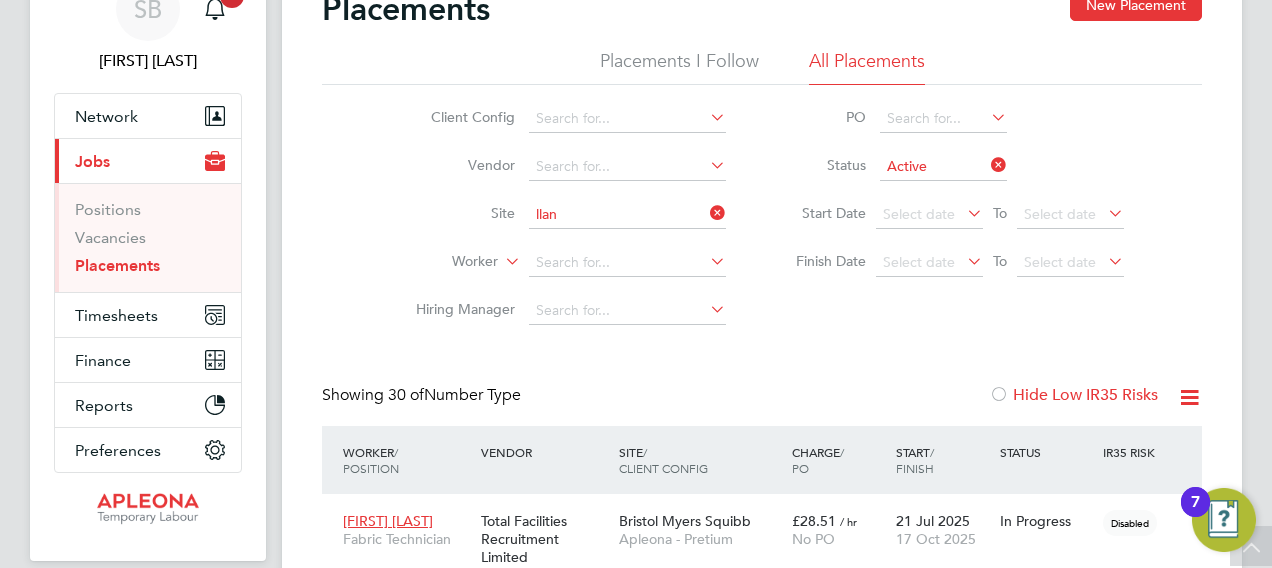 click on "[COMPANY] -  [CITY] [TYPE]" 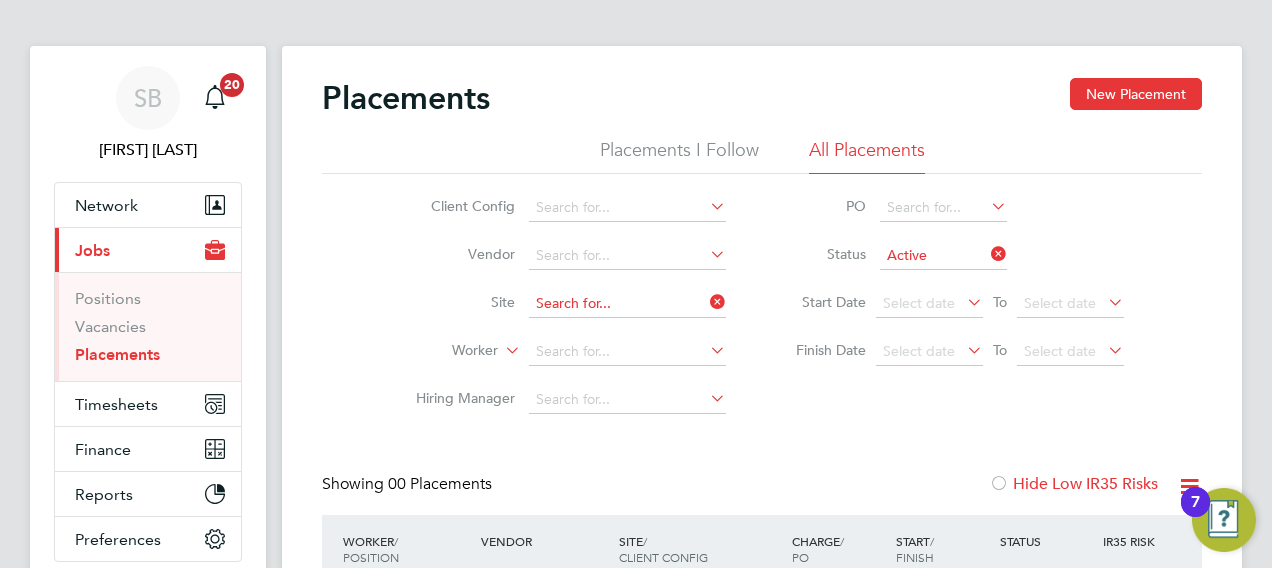 click 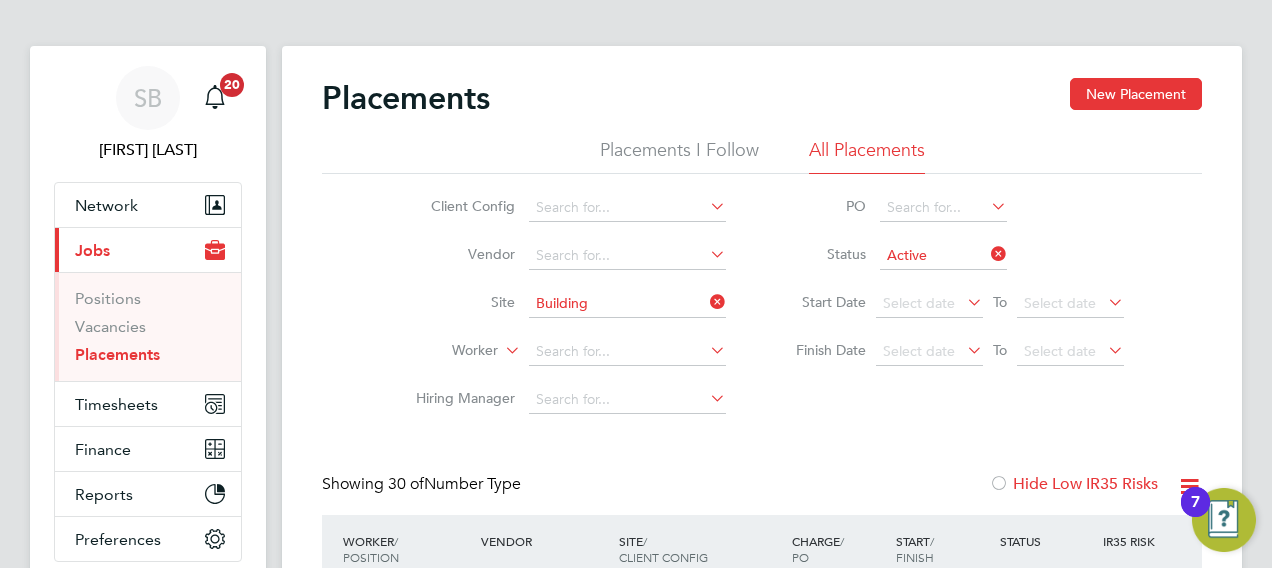 click on "[COMPANY] - [CITY]" 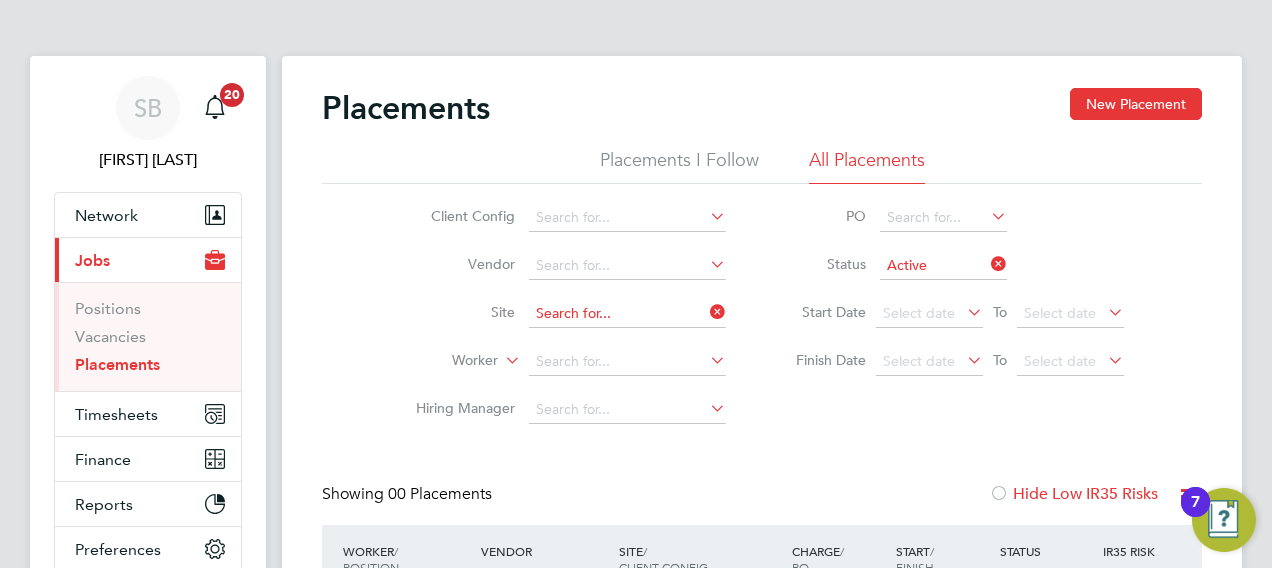 click 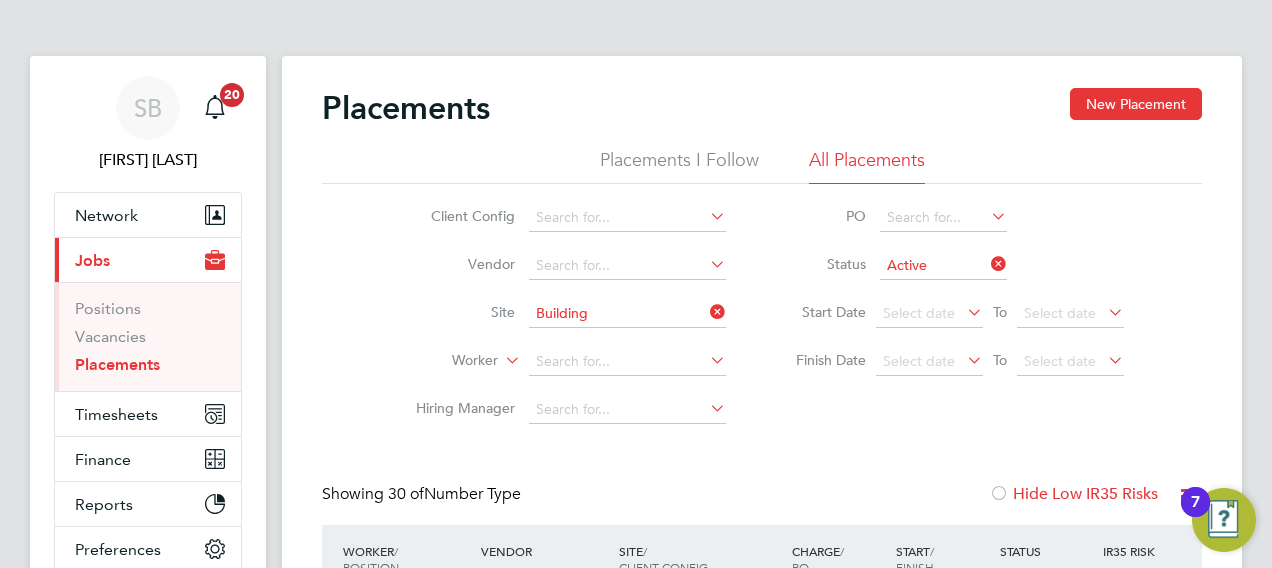 click on "[COMPANY] - [BUILDING]" 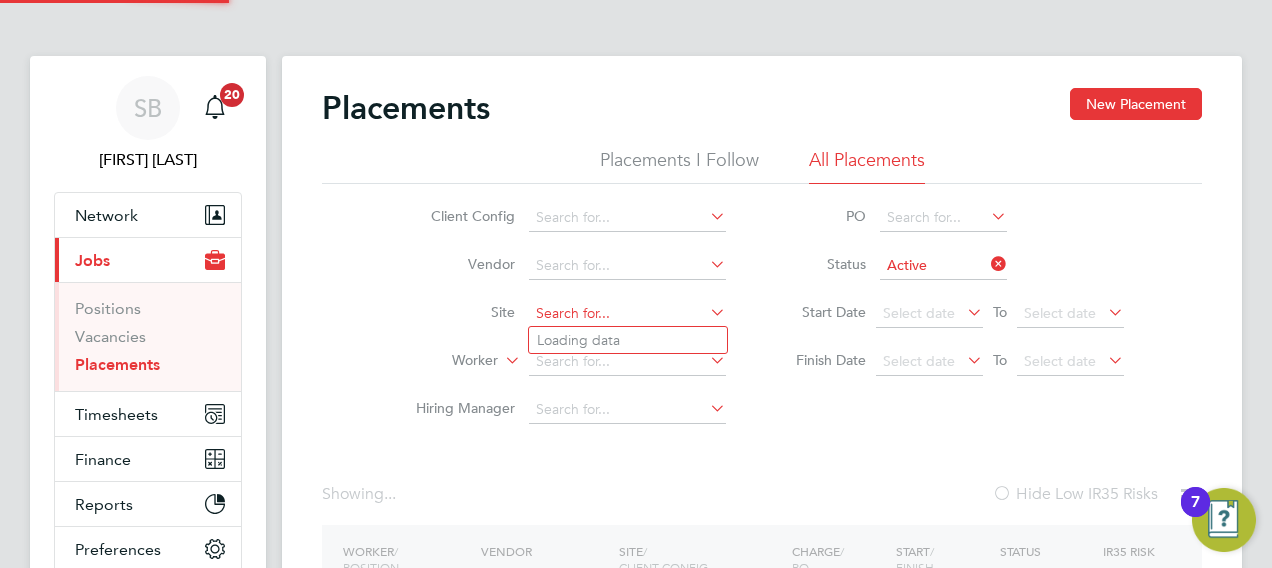 click 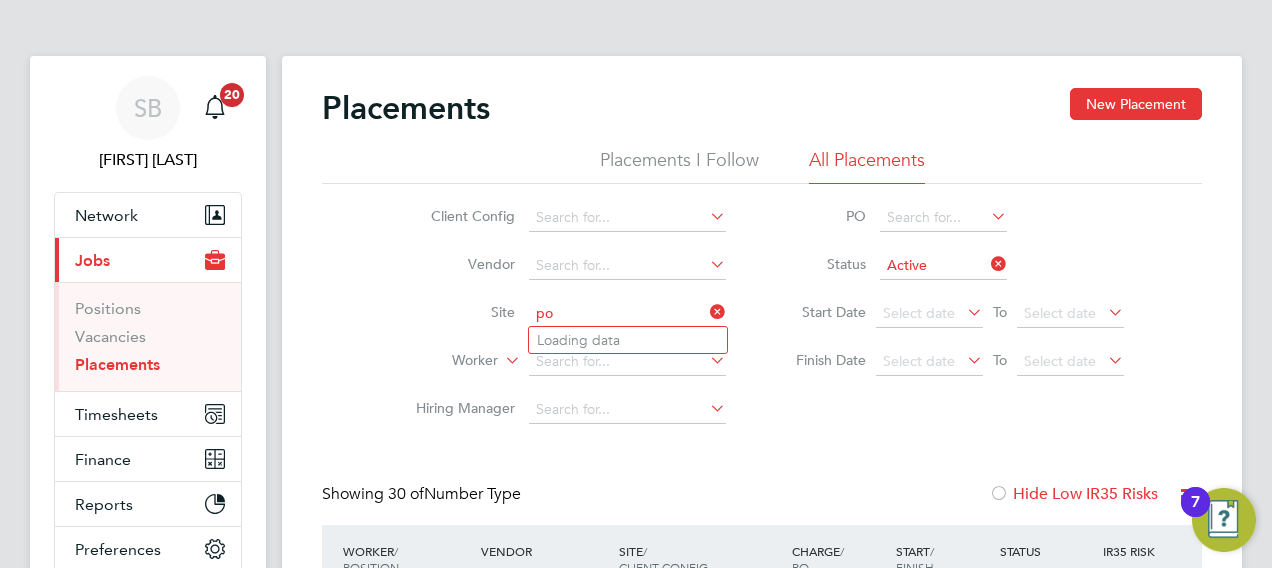 type on "p" 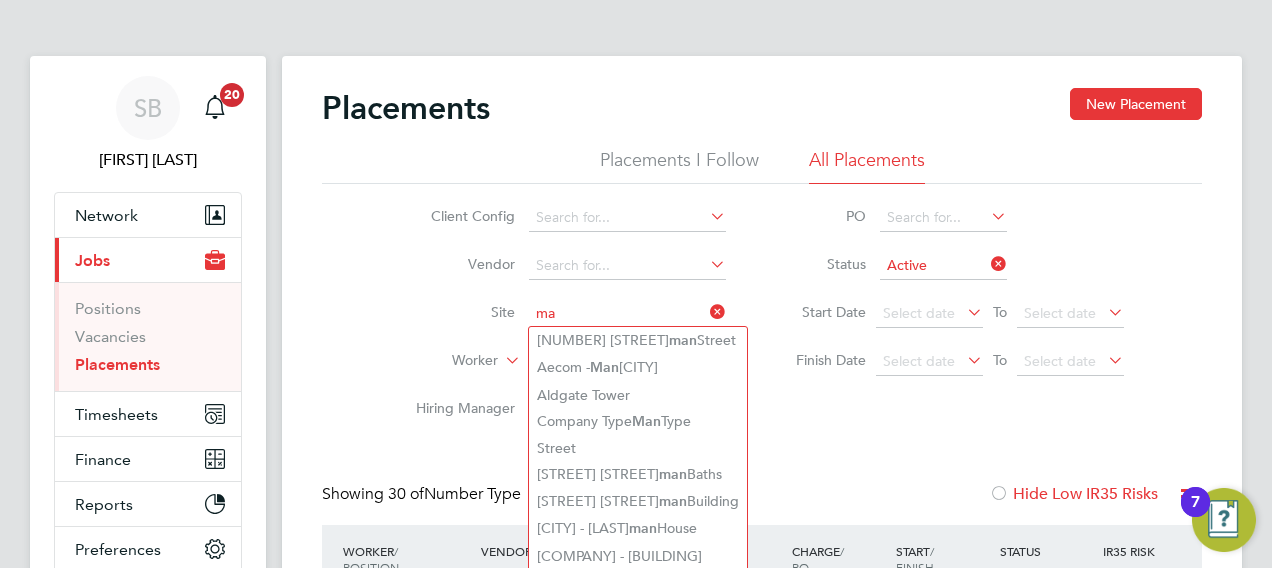 type on "m" 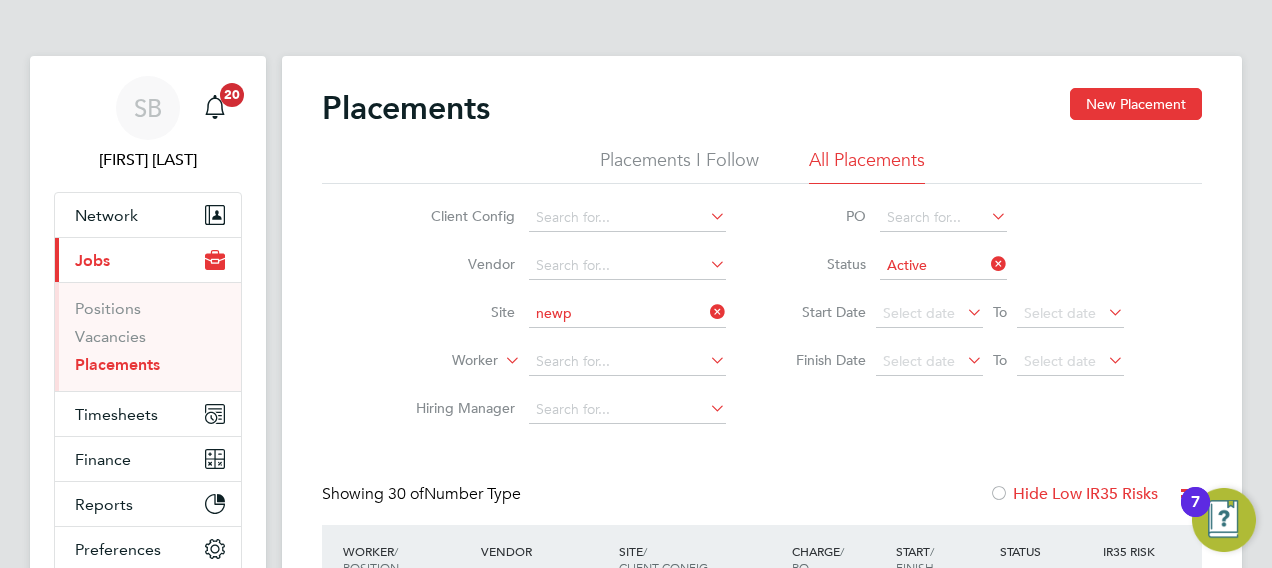 click on "Newp" 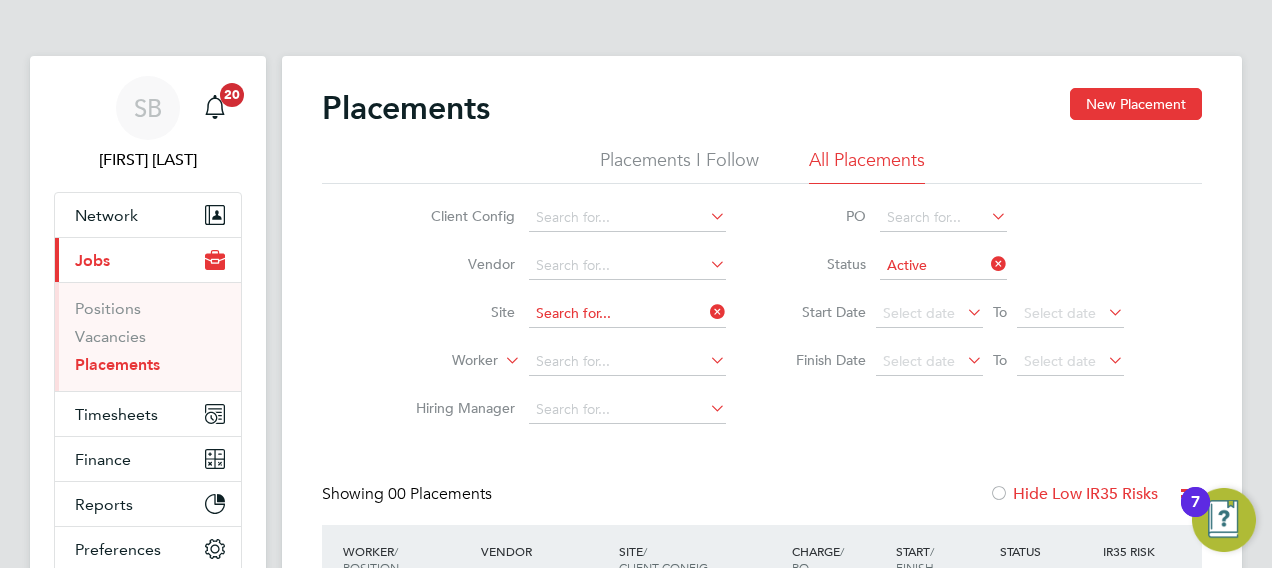 click 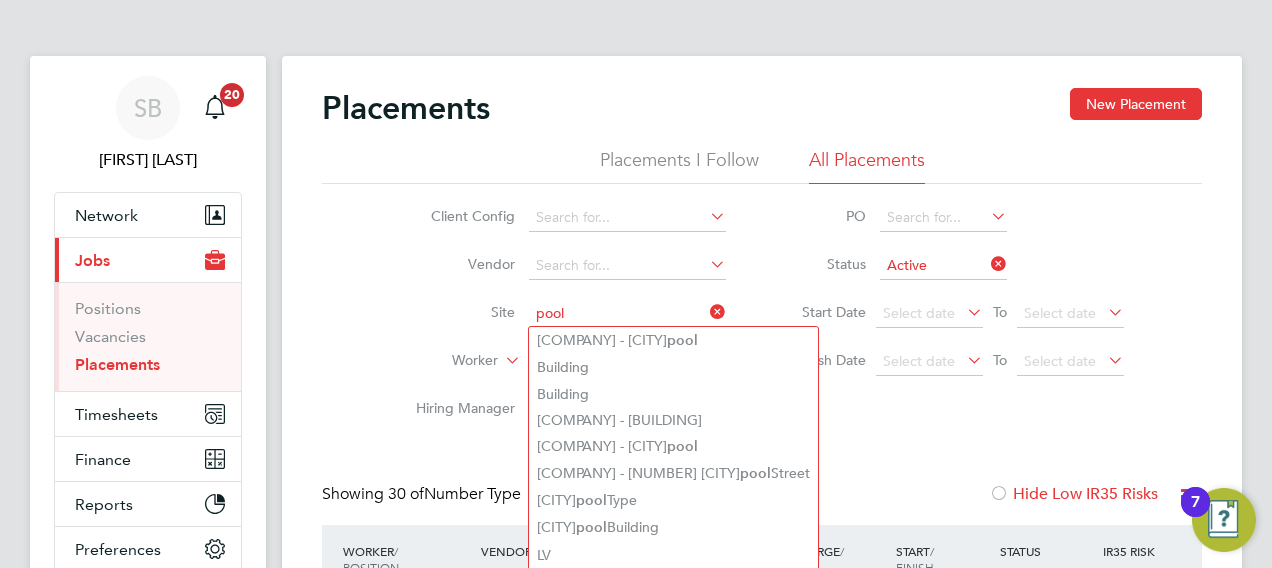 click on "pool" 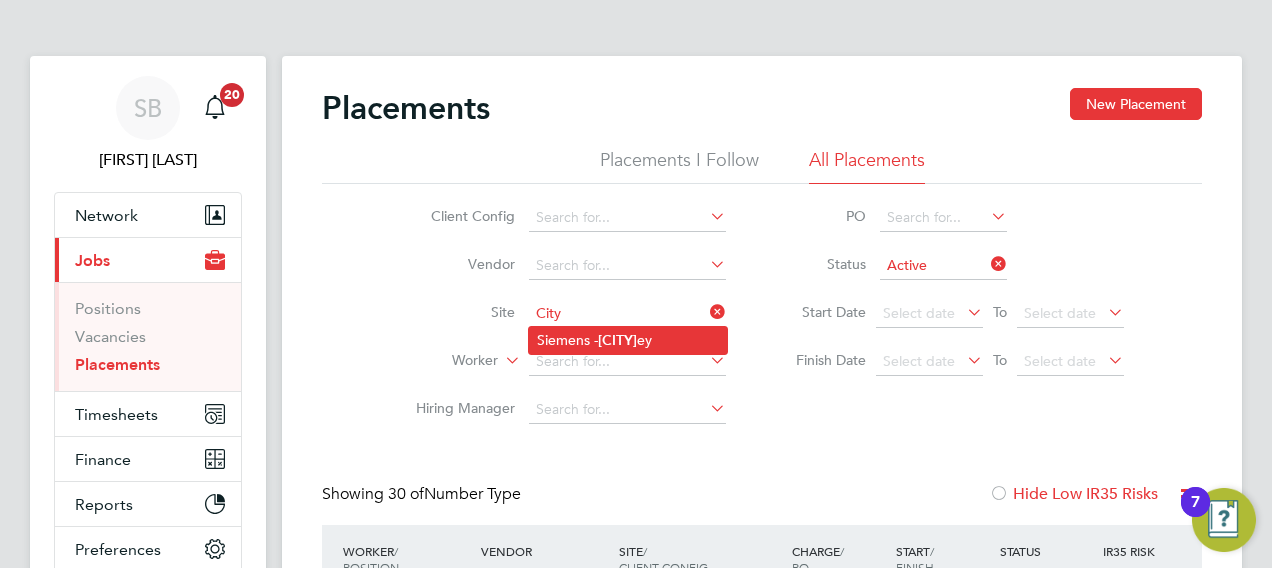 click on "[CITY]" 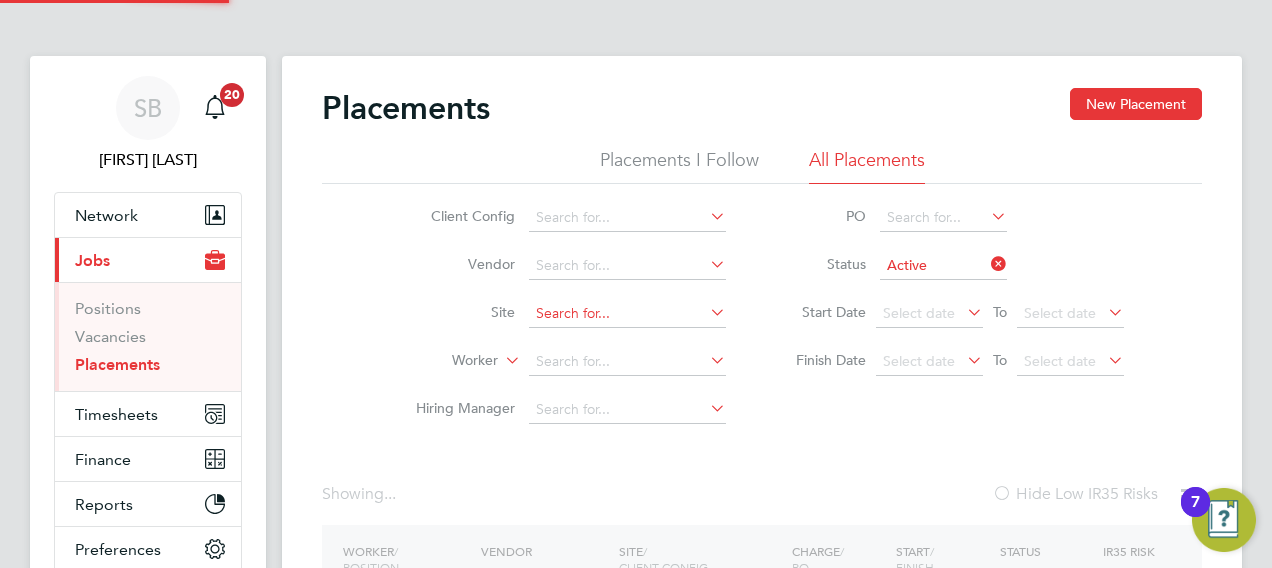 click 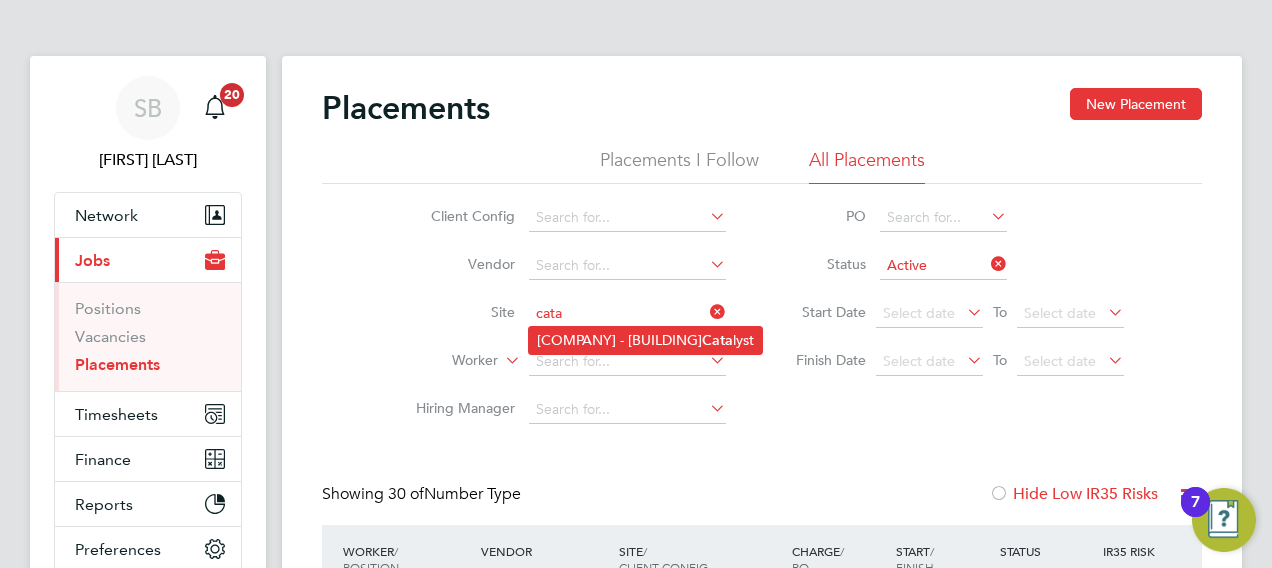 click on "[COMPANY] - [BUILDING]" 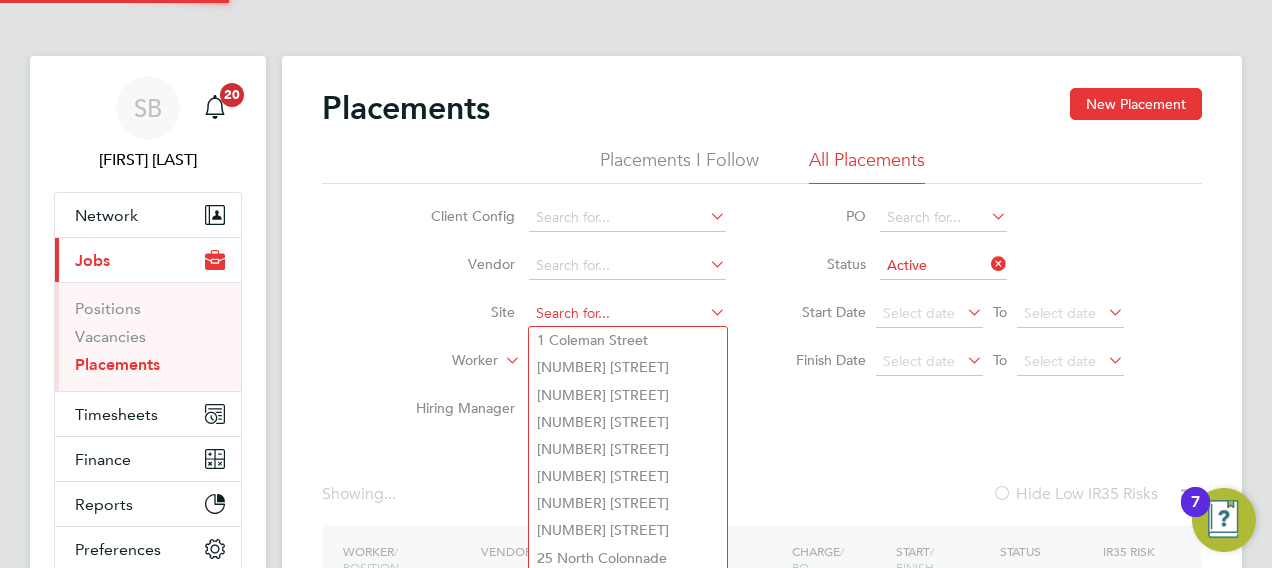 click 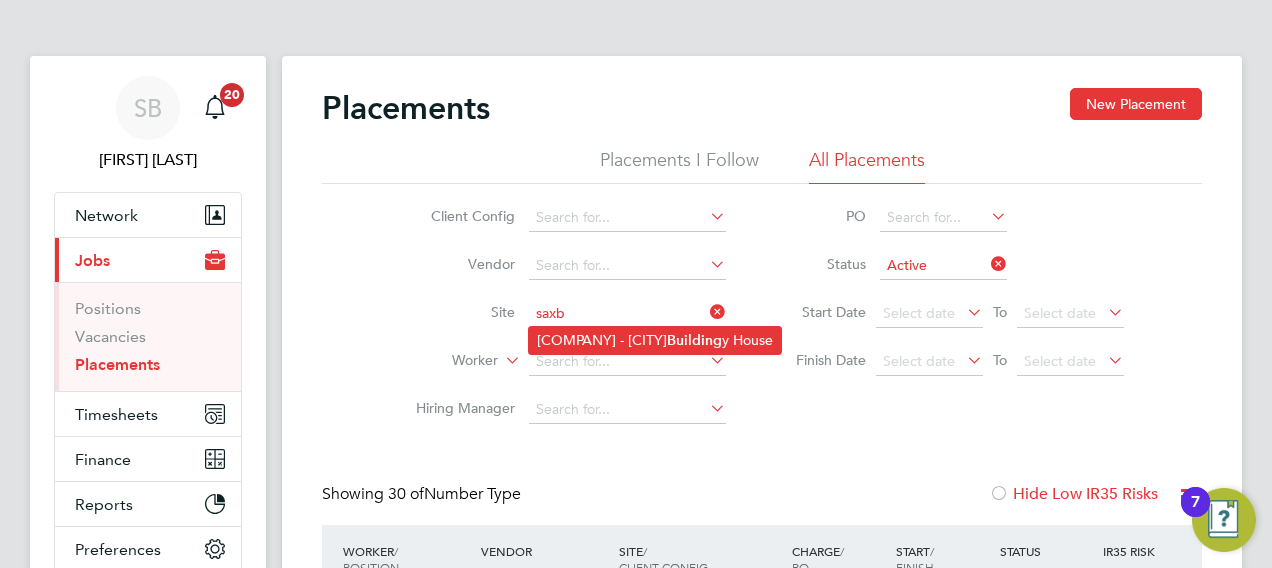 click on "Building" 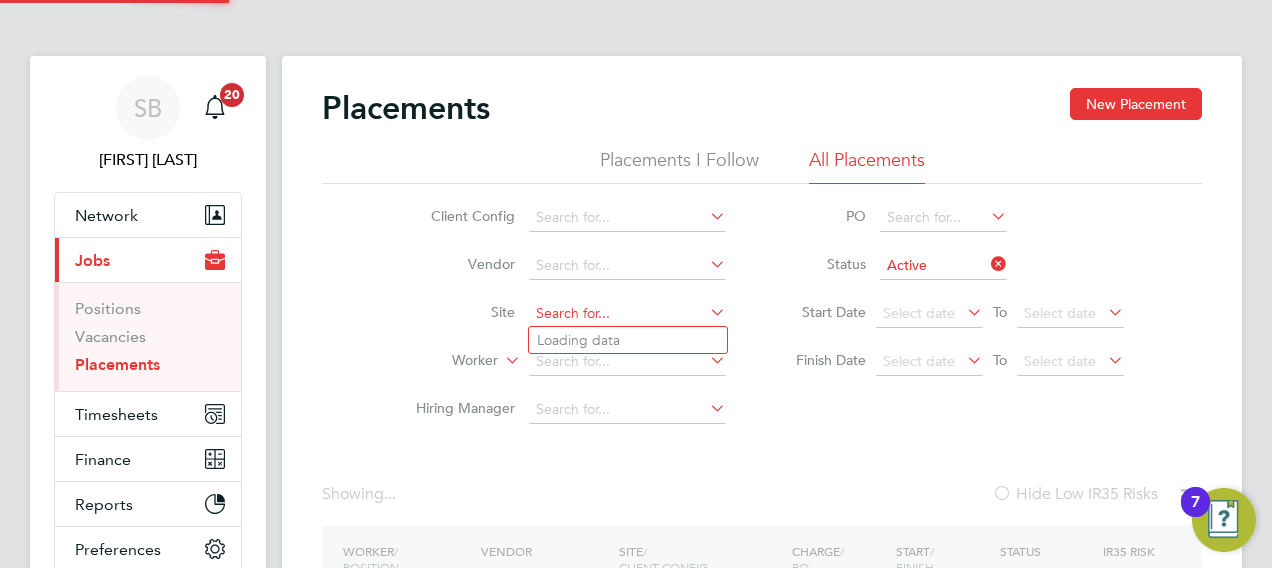 click 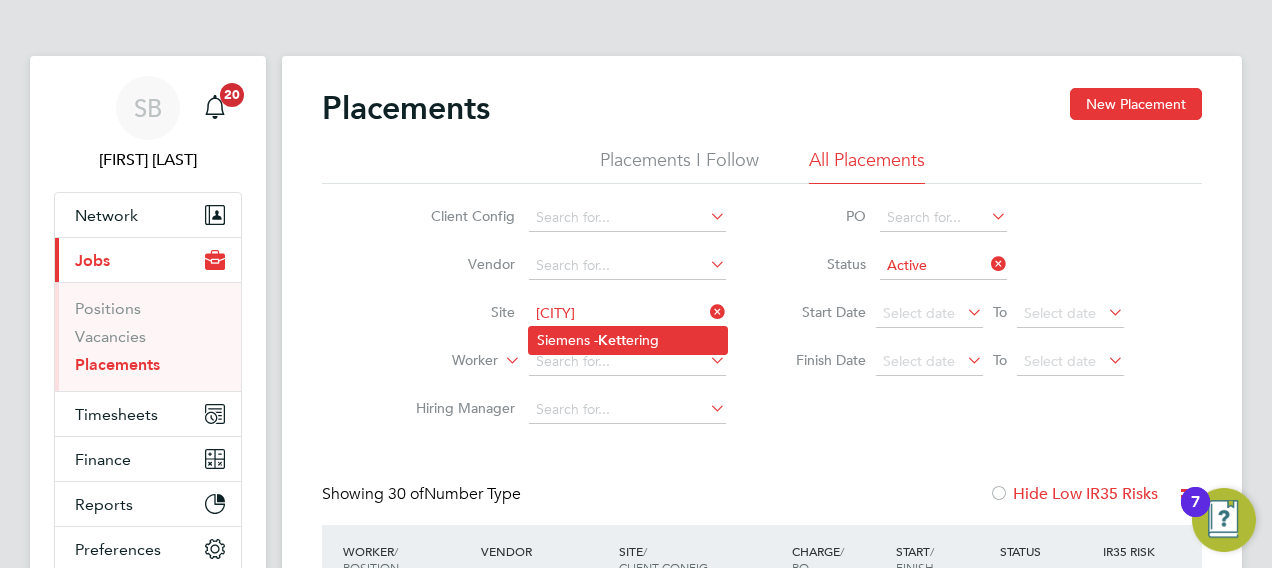 click on "[COMPANY] -  [CITY]" 